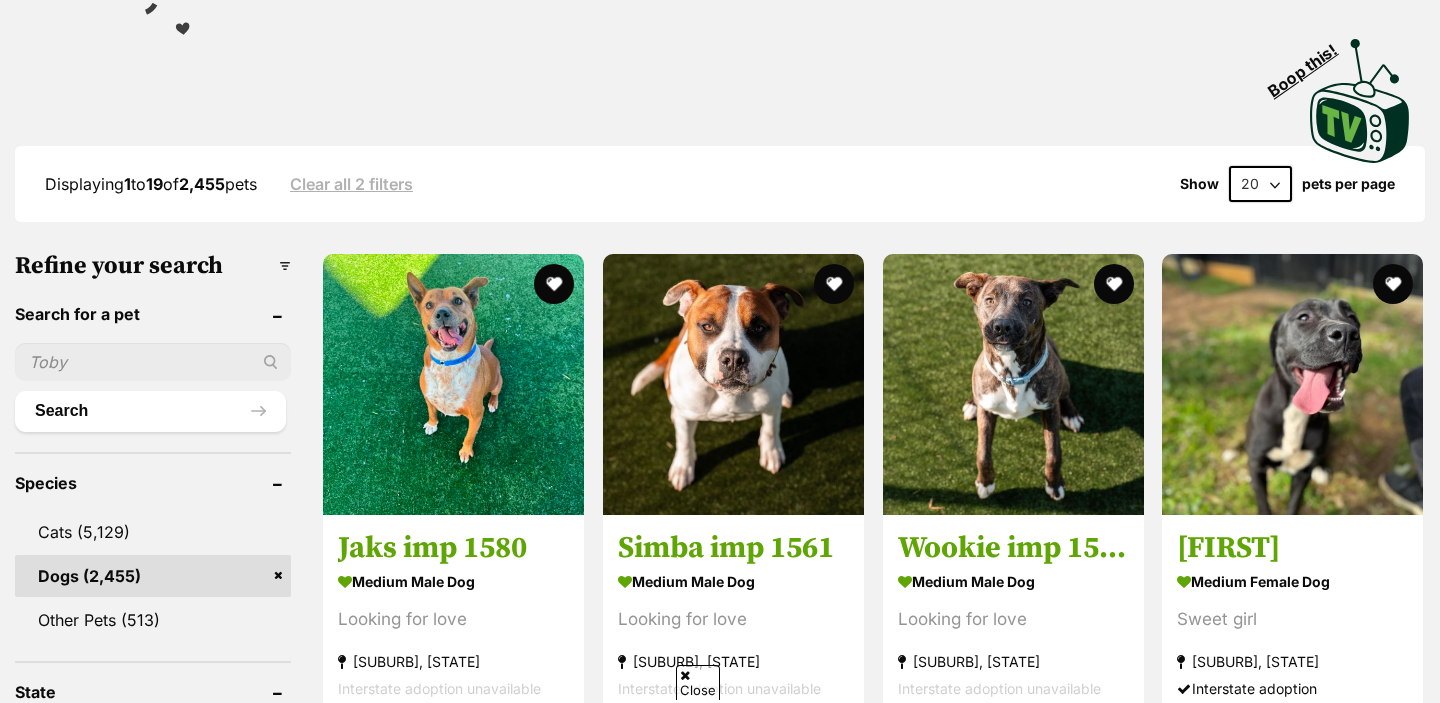 scroll, scrollTop: 394, scrollLeft: 0, axis: vertical 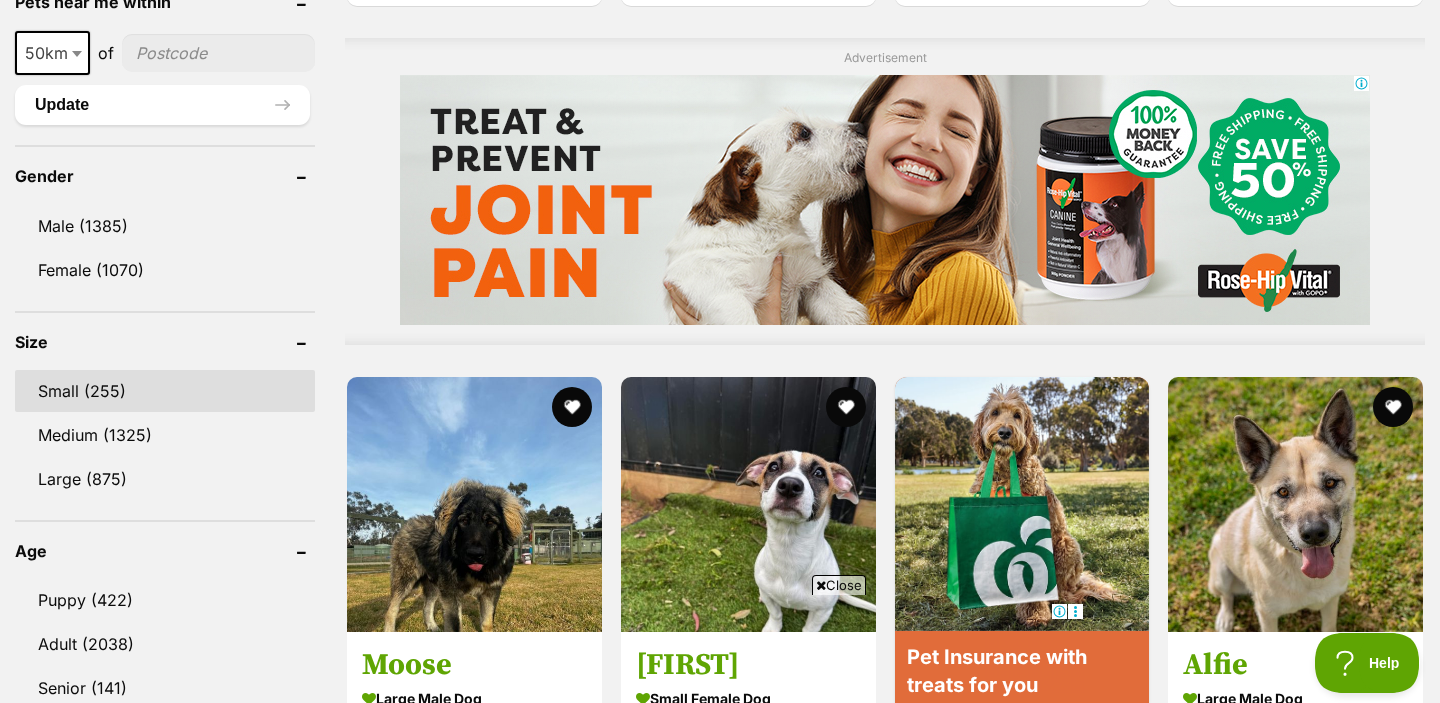click on "Small (255)" at bounding box center (165, 391) 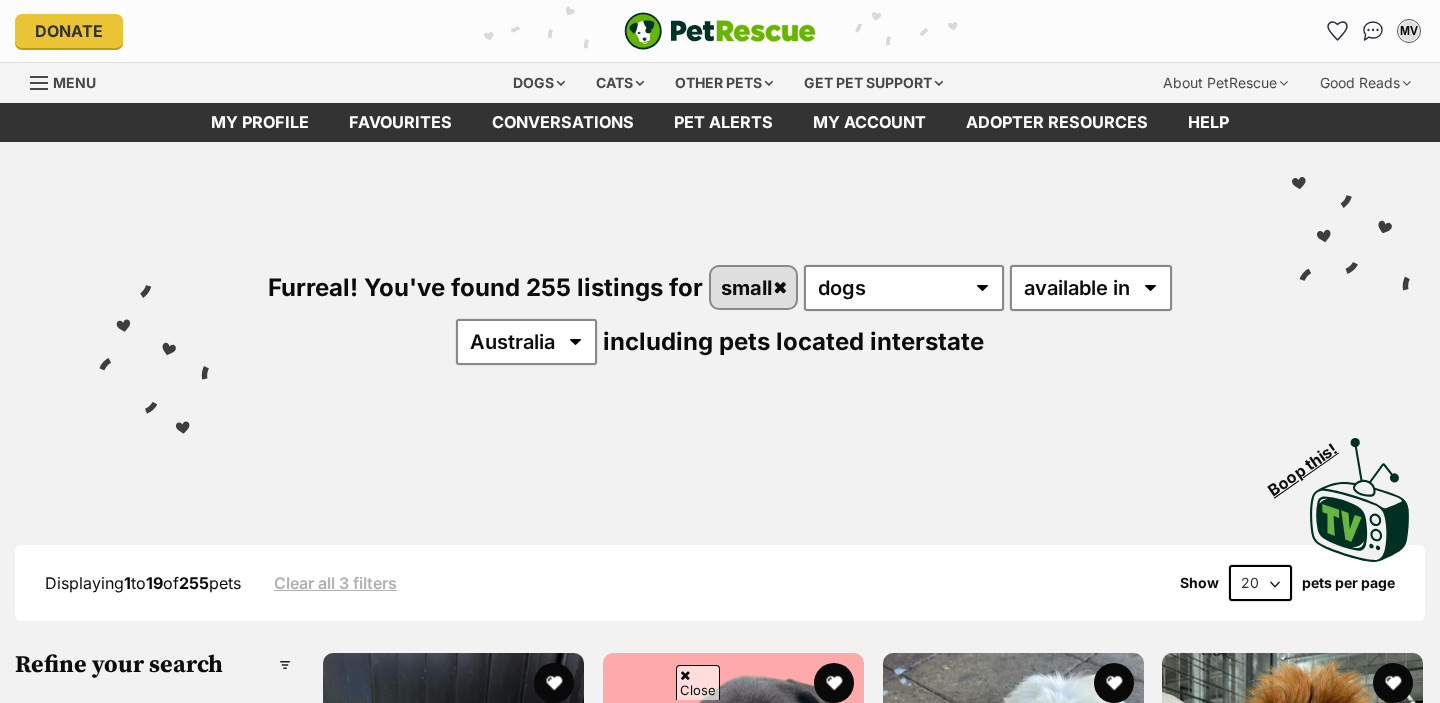 scroll, scrollTop: 560, scrollLeft: 0, axis: vertical 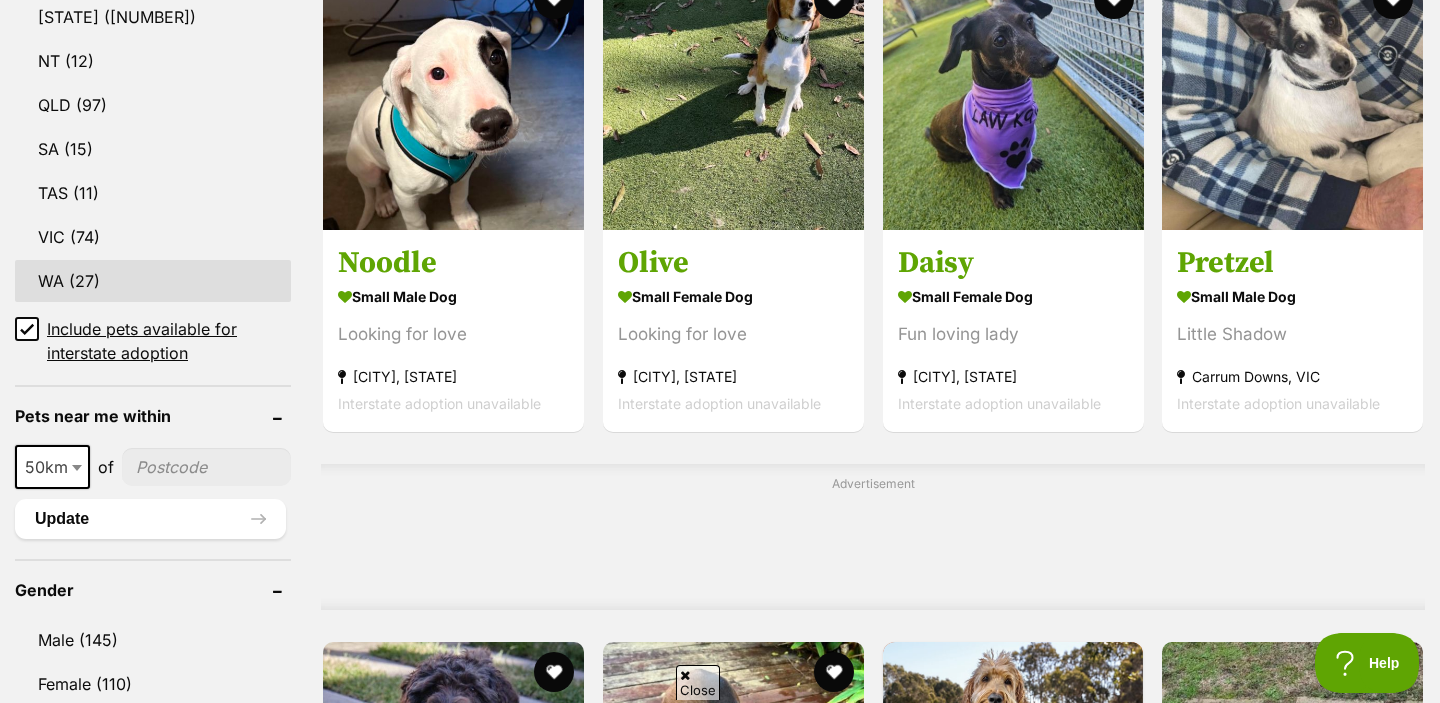 click on "WA (27)" at bounding box center [153, 281] 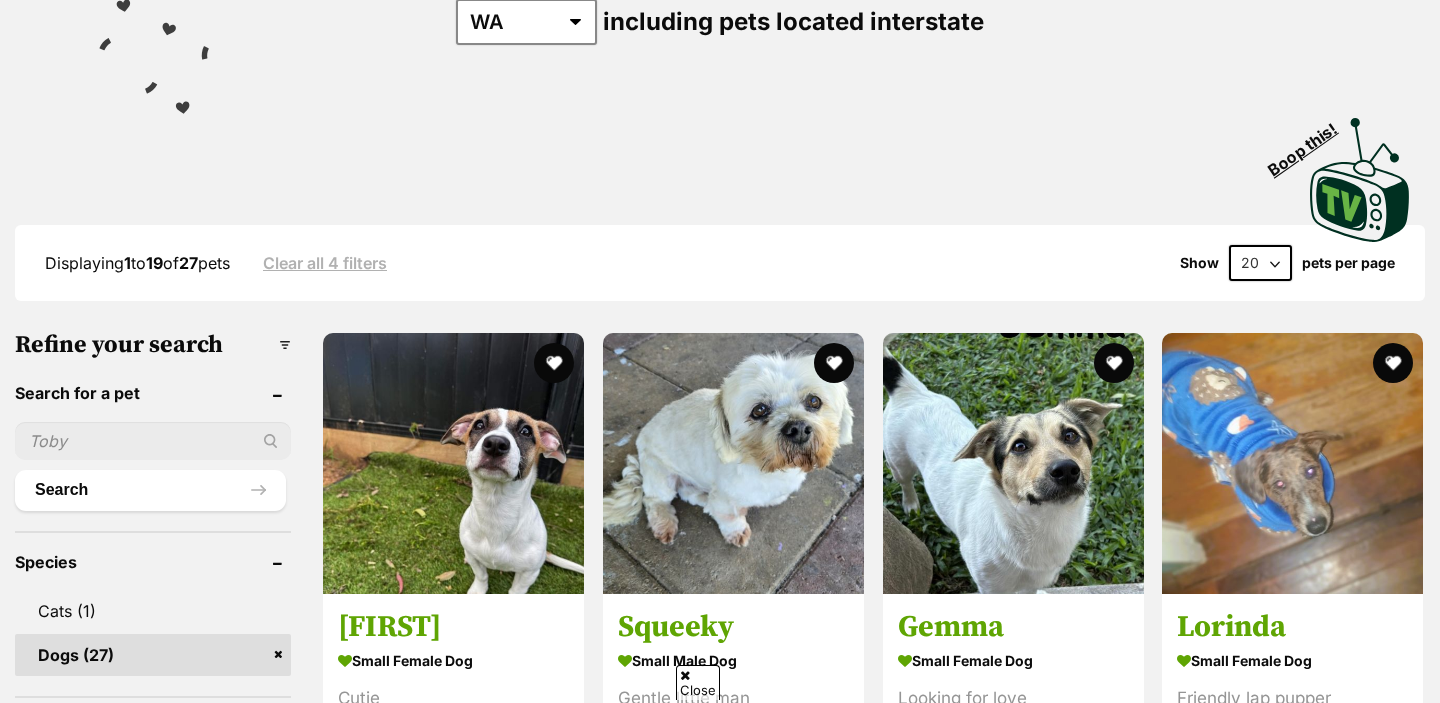 scroll, scrollTop: 385, scrollLeft: 0, axis: vertical 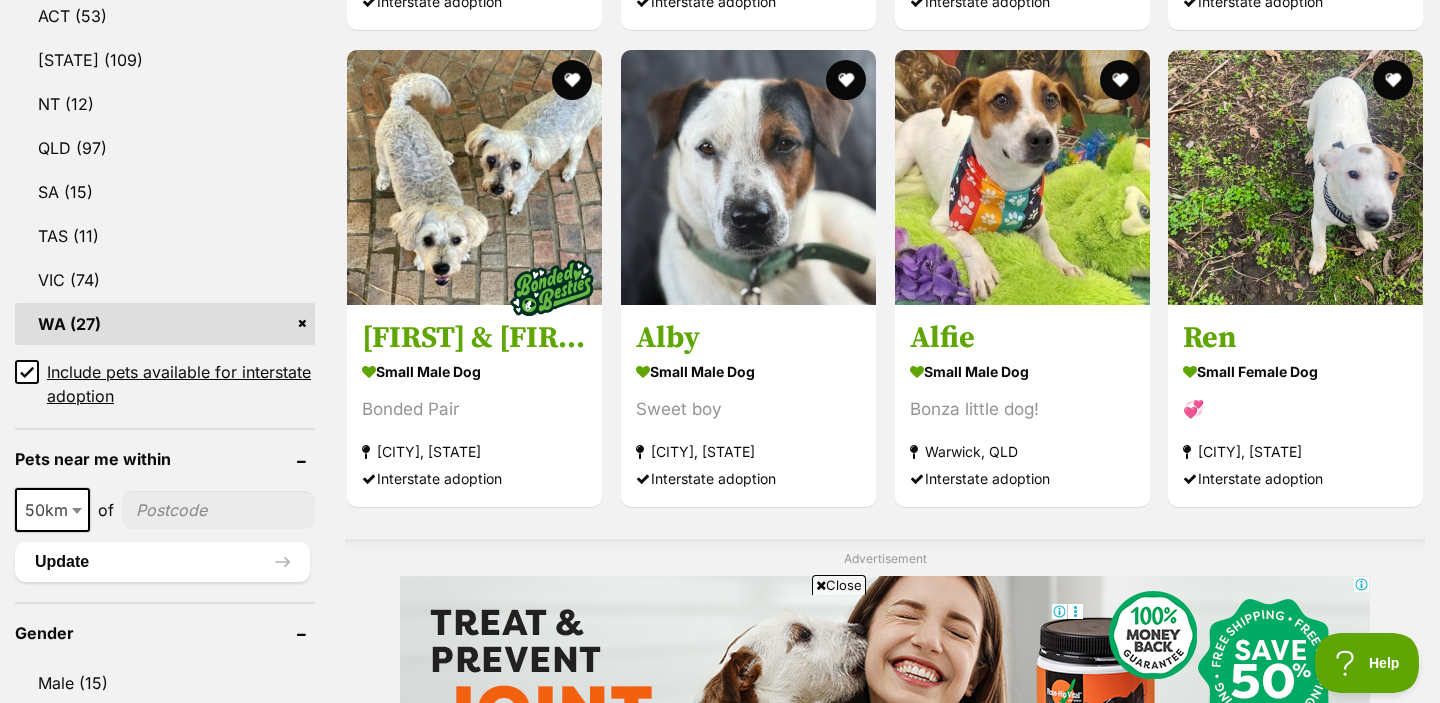 click 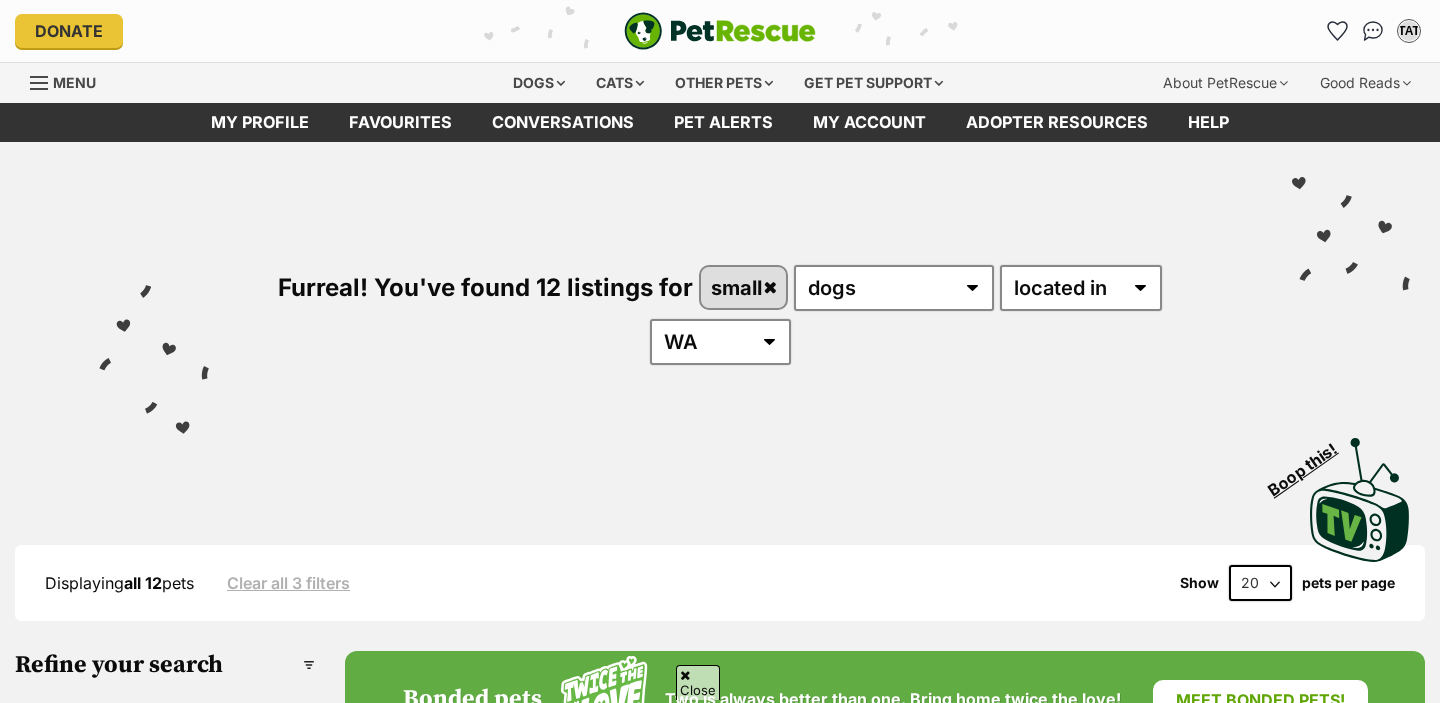 scroll, scrollTop: 620, scrollLeft: 0, axis: vertical 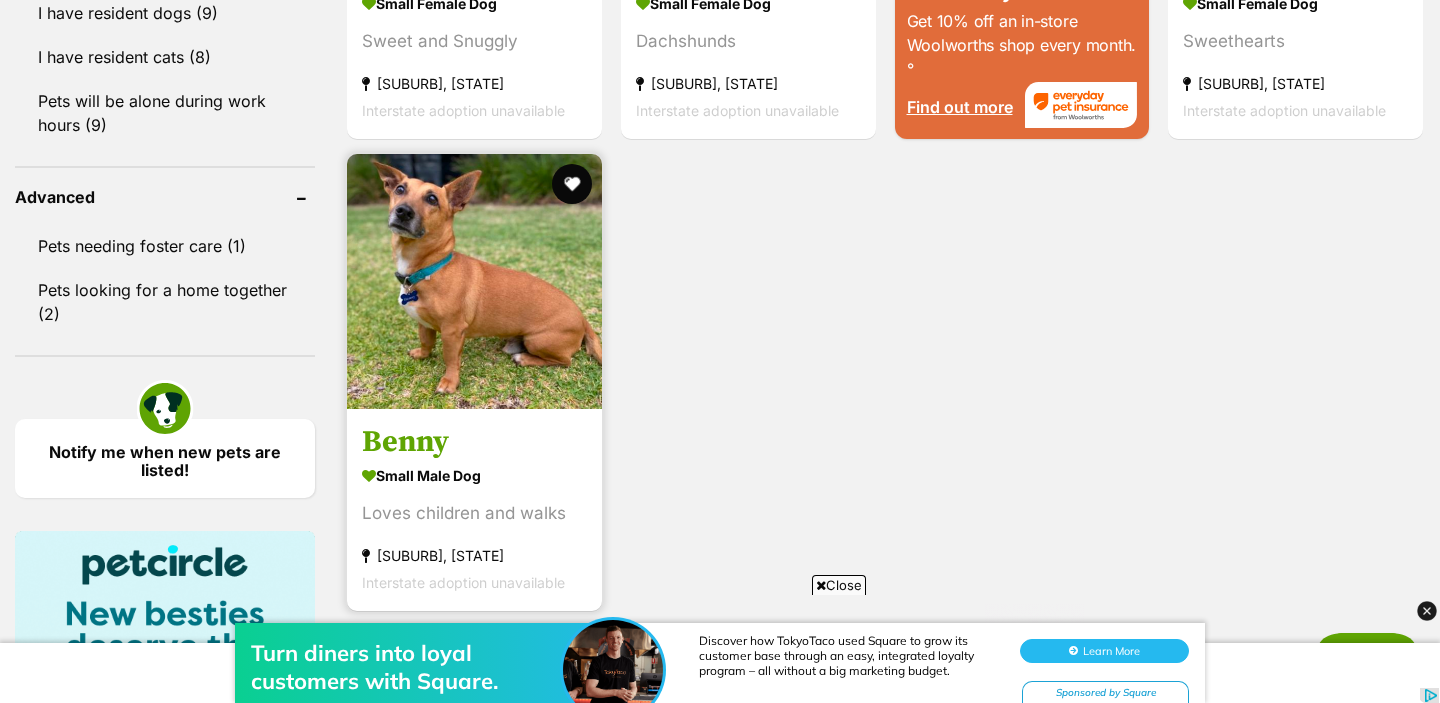 click on "Benny
small male Dog
Loves children and walks
Karrinyup, WA
Interstate adoption unavailable" at bounding box center [474, 510] 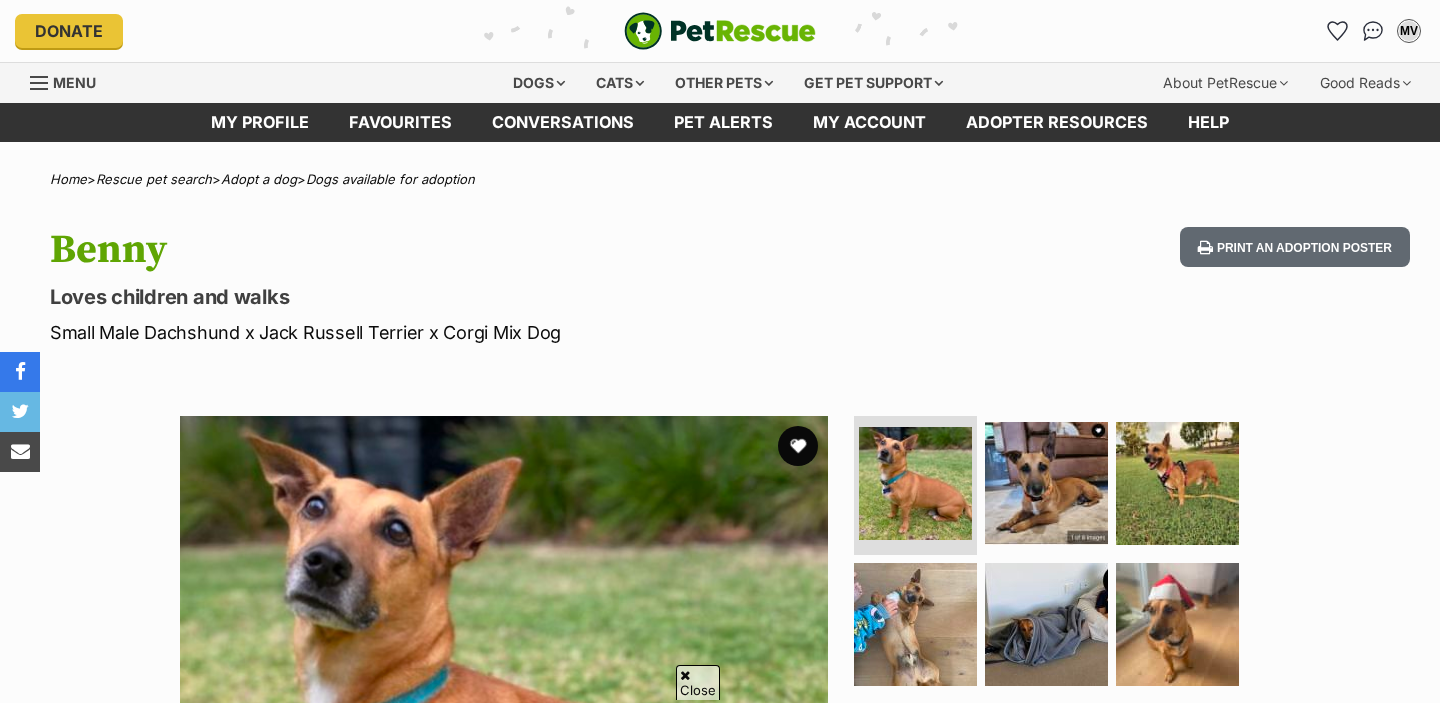 scroll, scrollTop: 676, scrollLeft: 0, axis: vertical 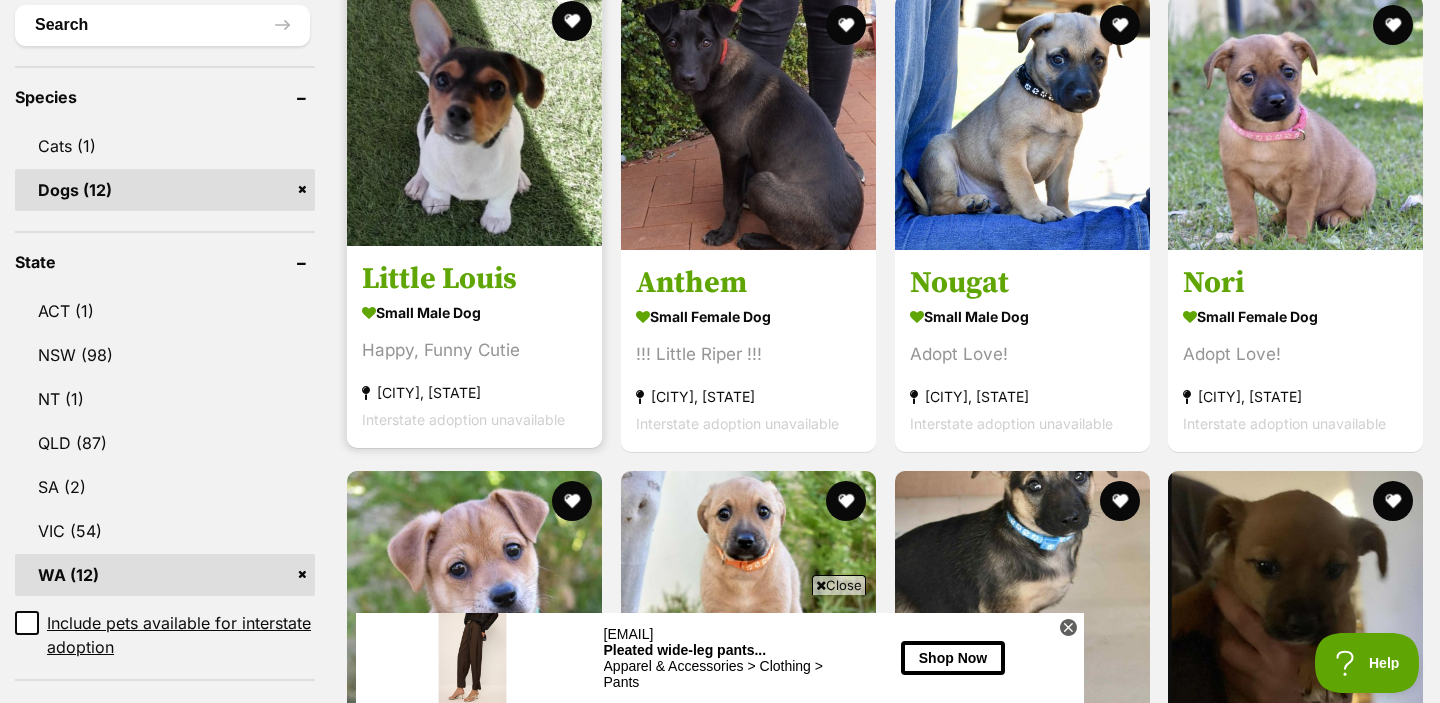 click on "Little Louis" at bounding box center [474, 279] 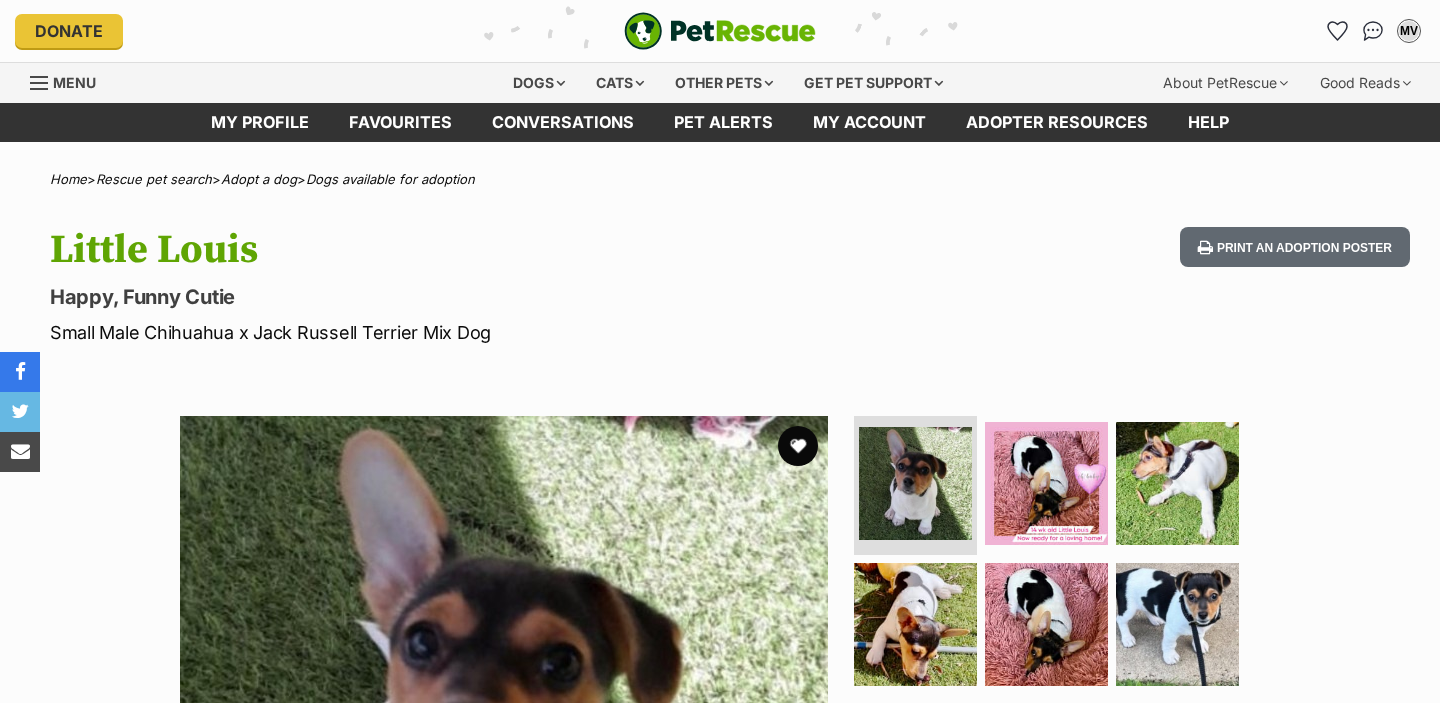 scroll, scrollTop: 0, scrollLeft: 0, axis: both 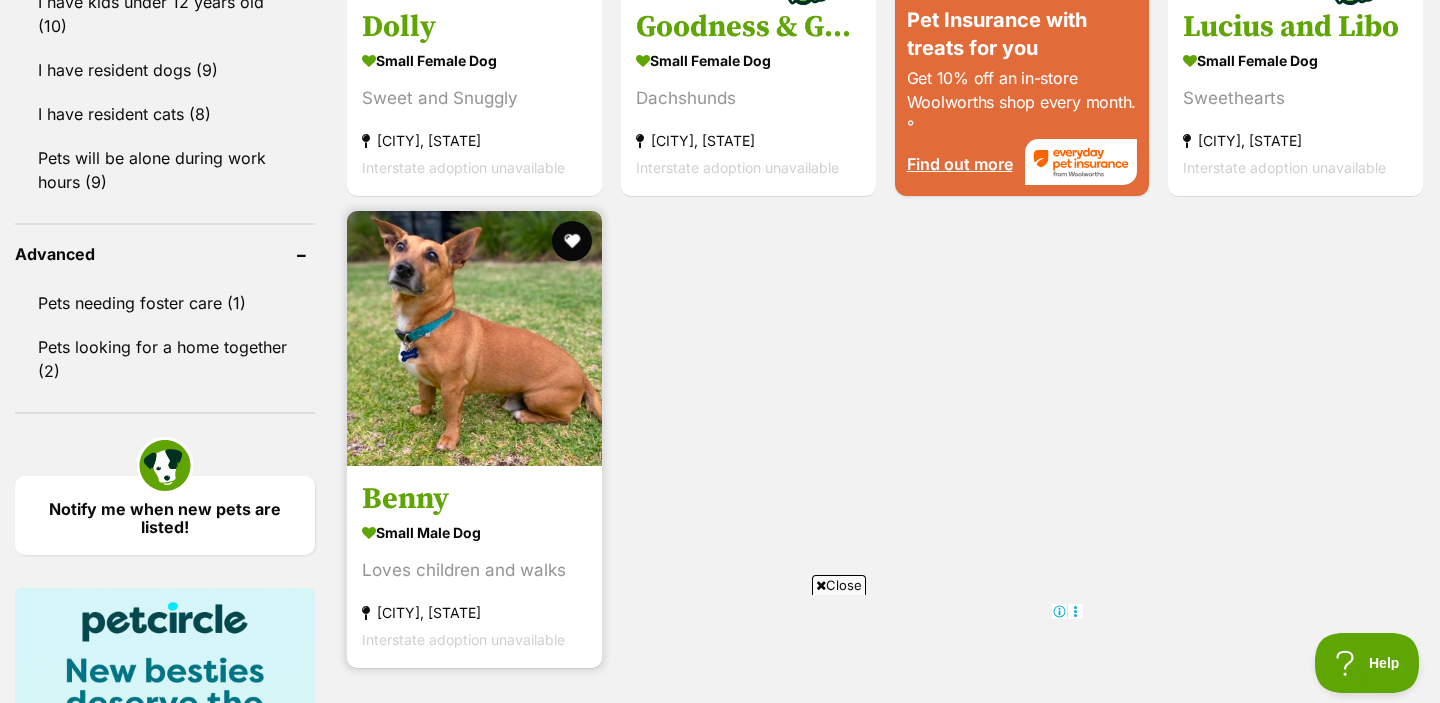 click on "small male Dog" at bounding box center [474, 533] 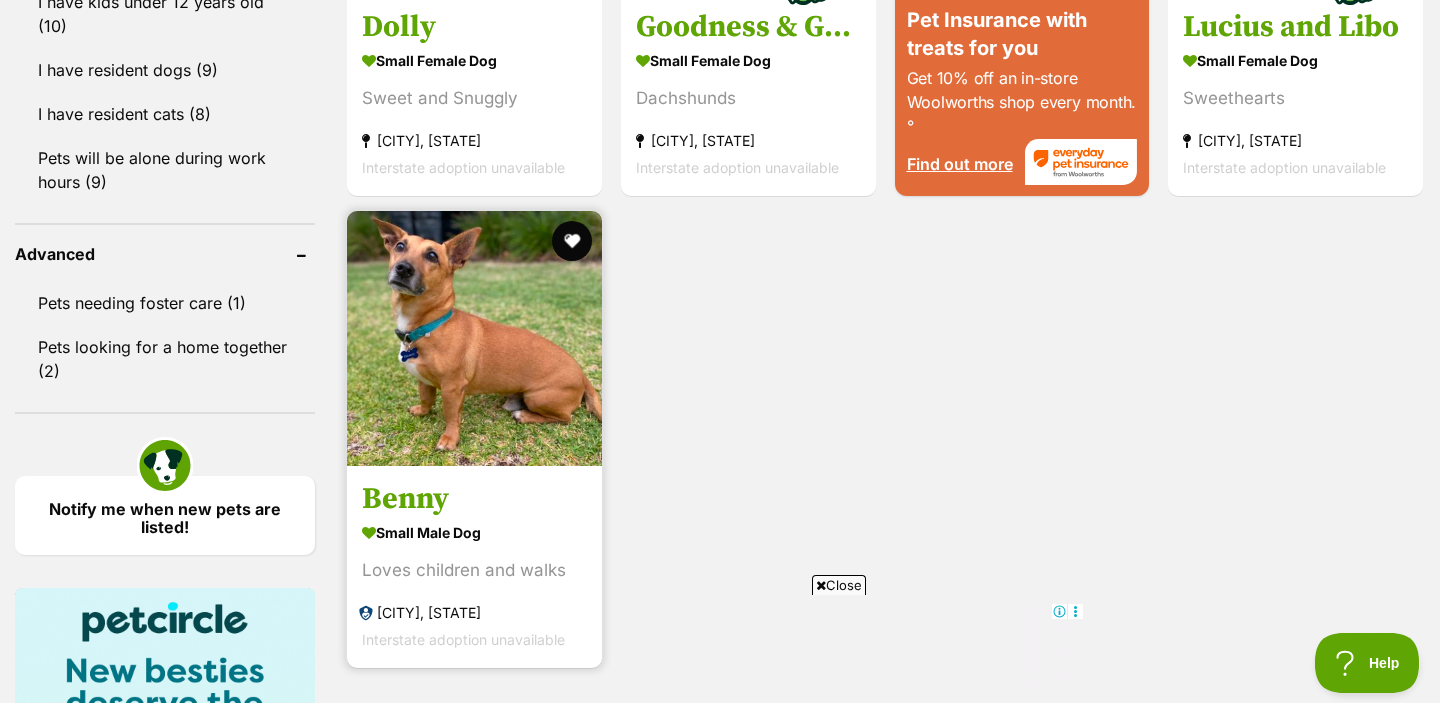 scroll, scrollTop: 0, scrollLeft: 0, axis: both 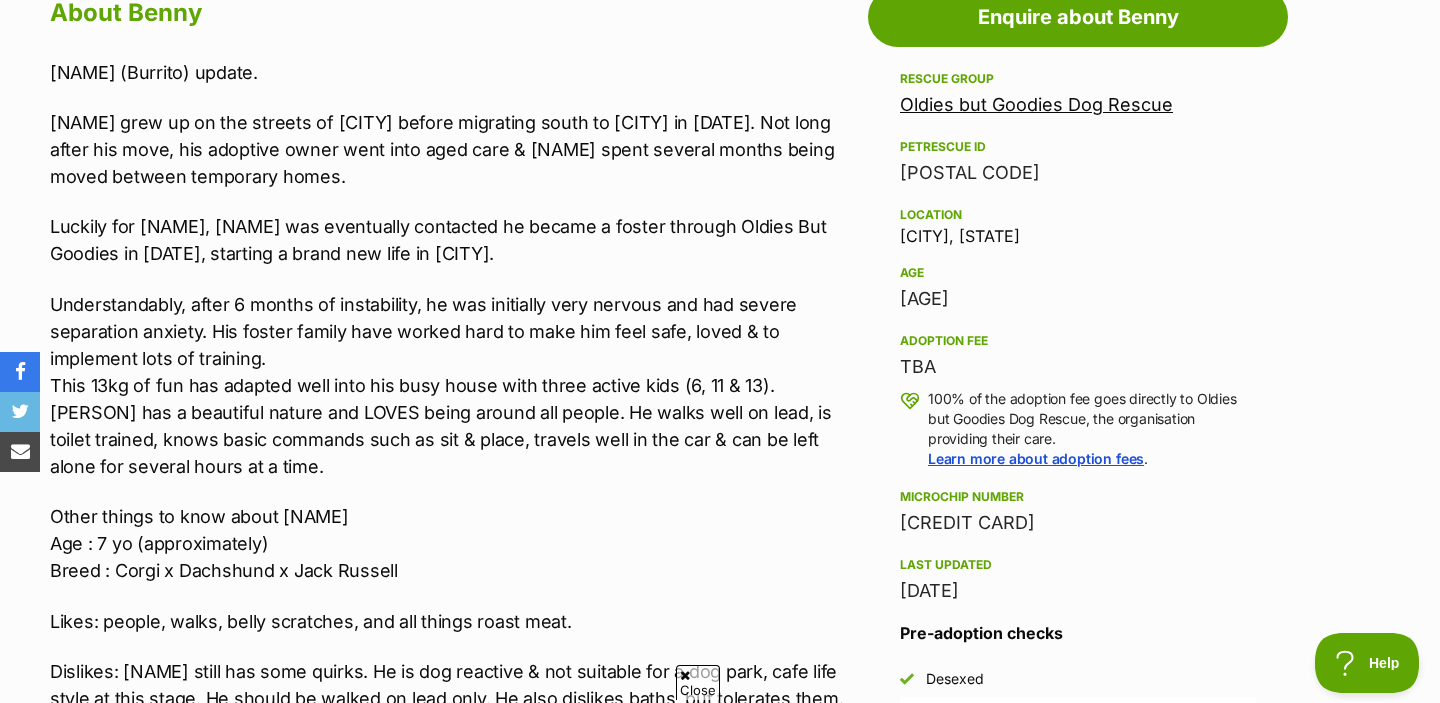 click on "Oldies but Goodies Dog Rescue" at bounding box center [1036, 104] 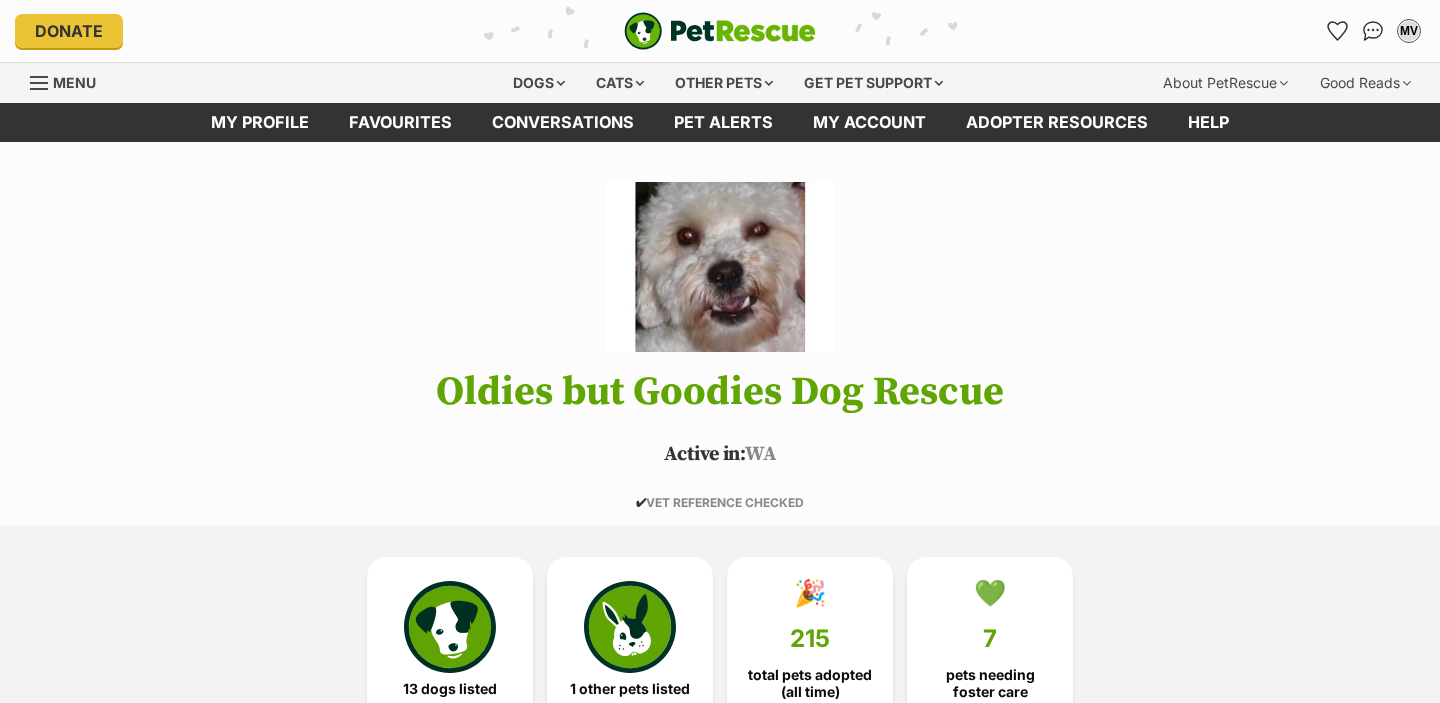 scroll, scrollTop: 0, scrollLeft: 0, axis: both 